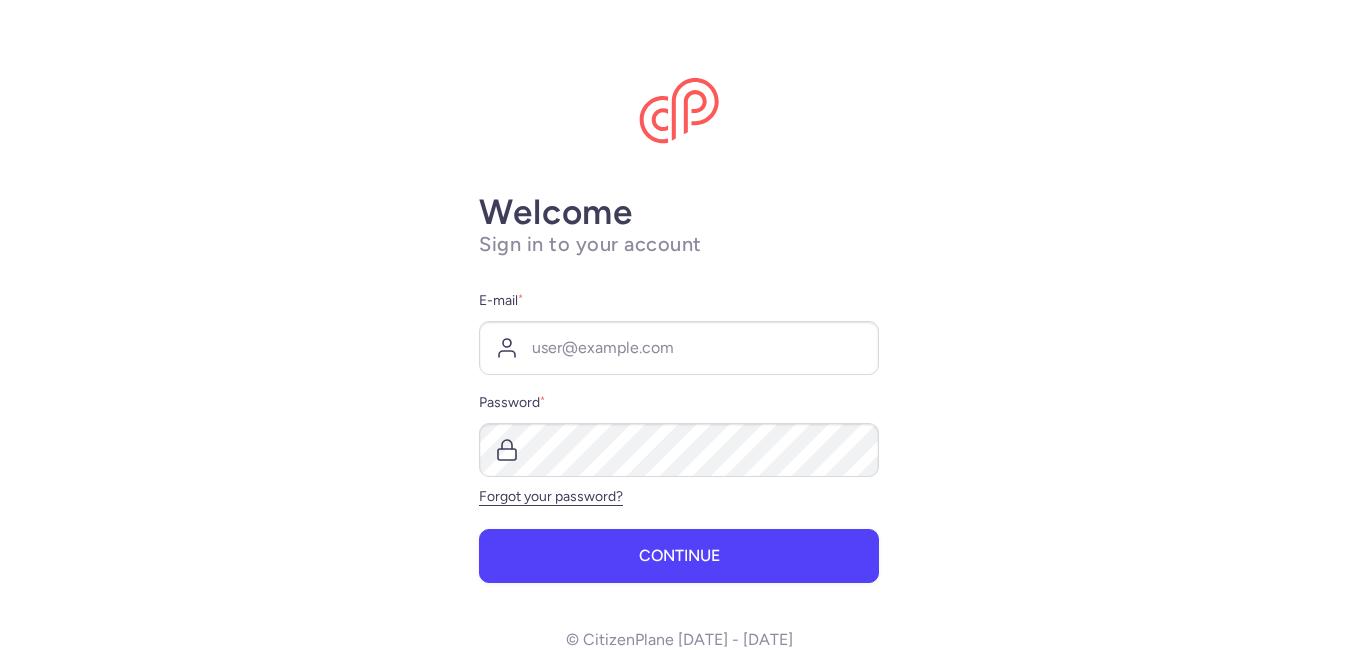 scroll, scrollTop: 0, scrollLeft: 0, axis: both 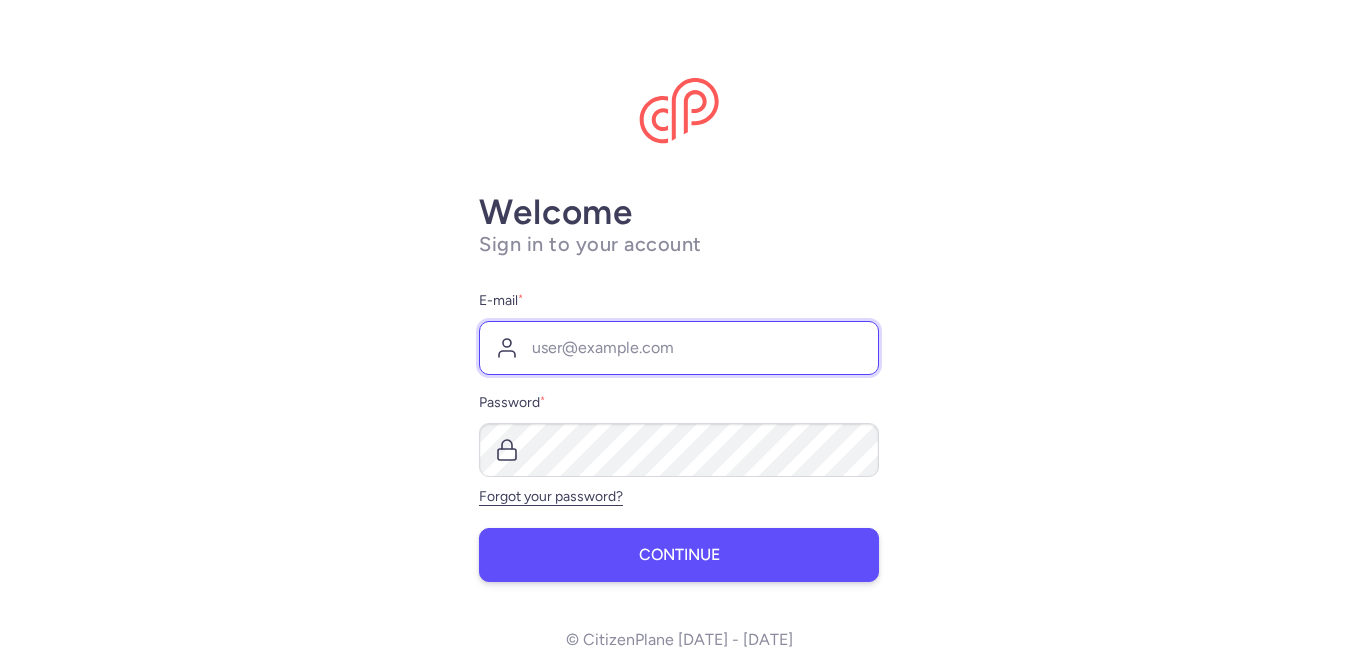 type on "[EMAIL_ADDRESS][DOMAIN_NAME]" 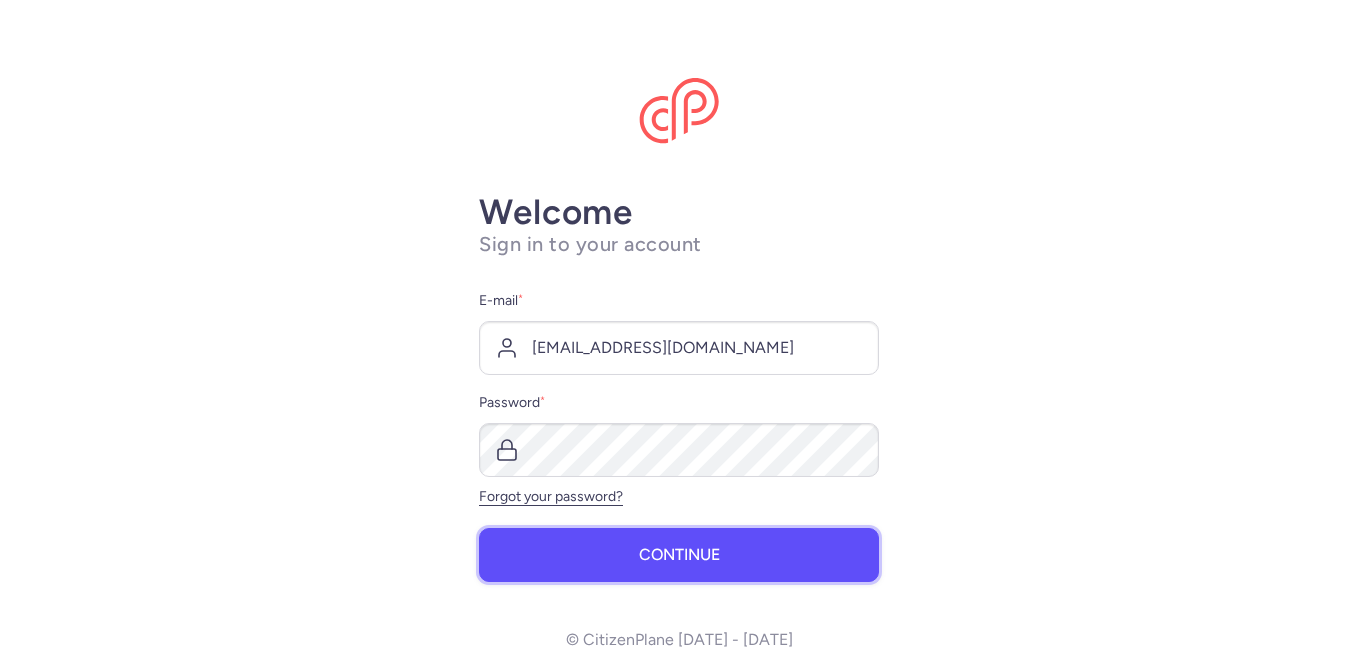 click on "Continue" at bounding box center [679, 555] 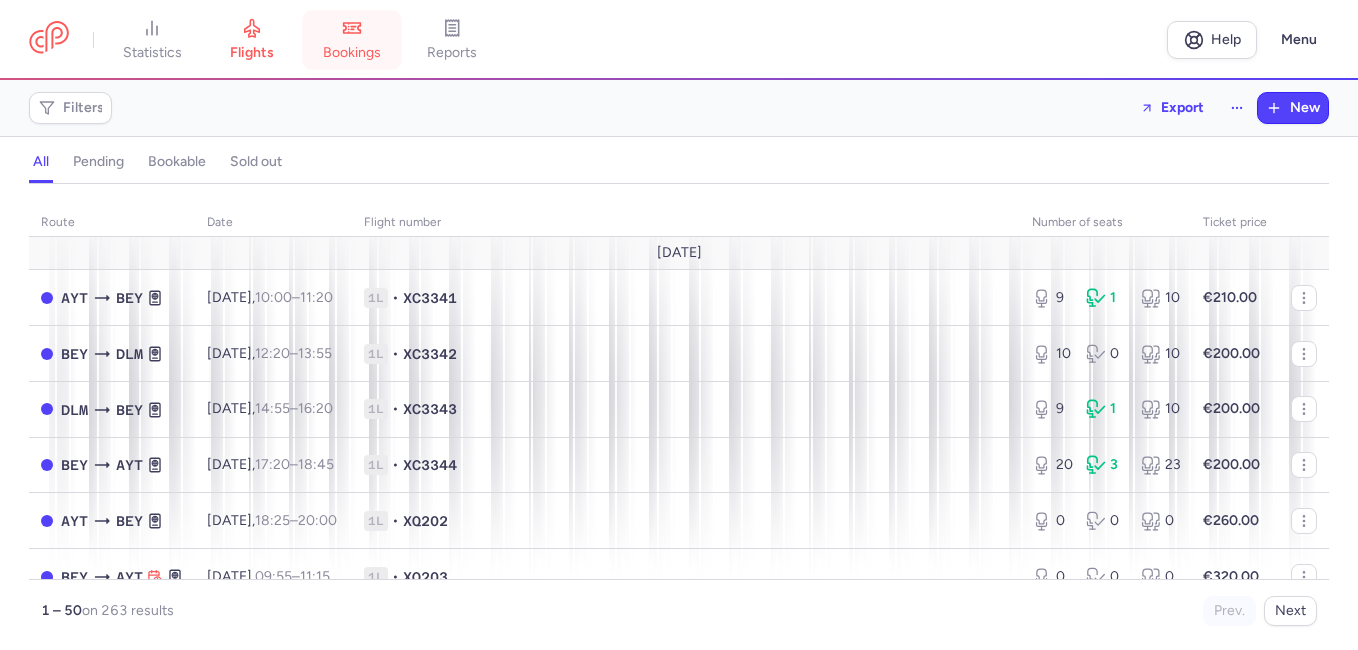 click 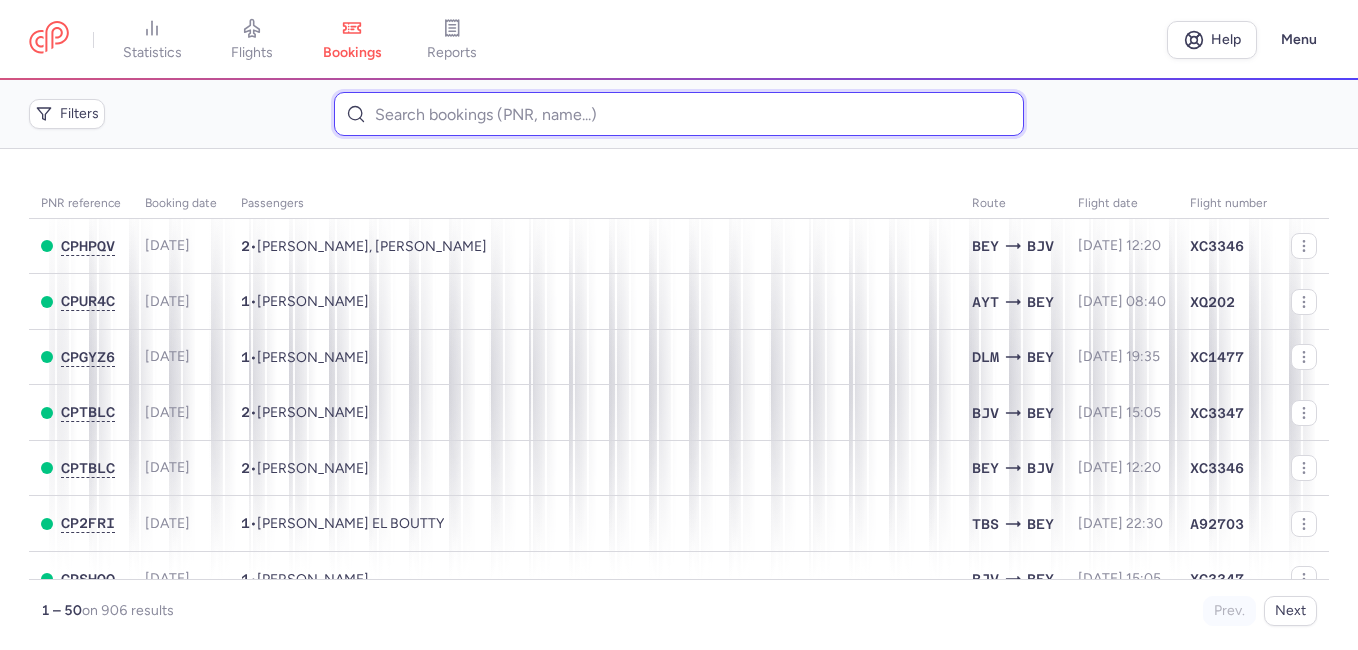click at bounding box center (678, 114) 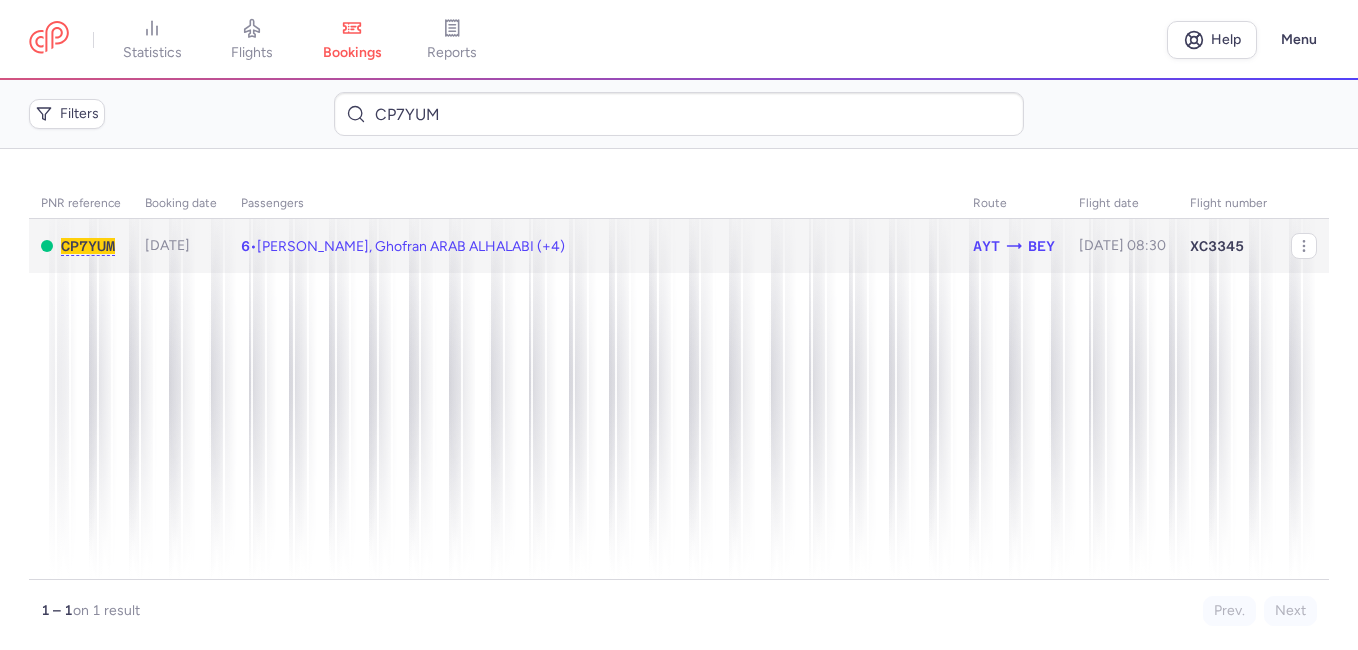 click on "[PERSON_NAME], Ghofran ARAB ALHALABI (+4)" at bounding box center (411, 246) 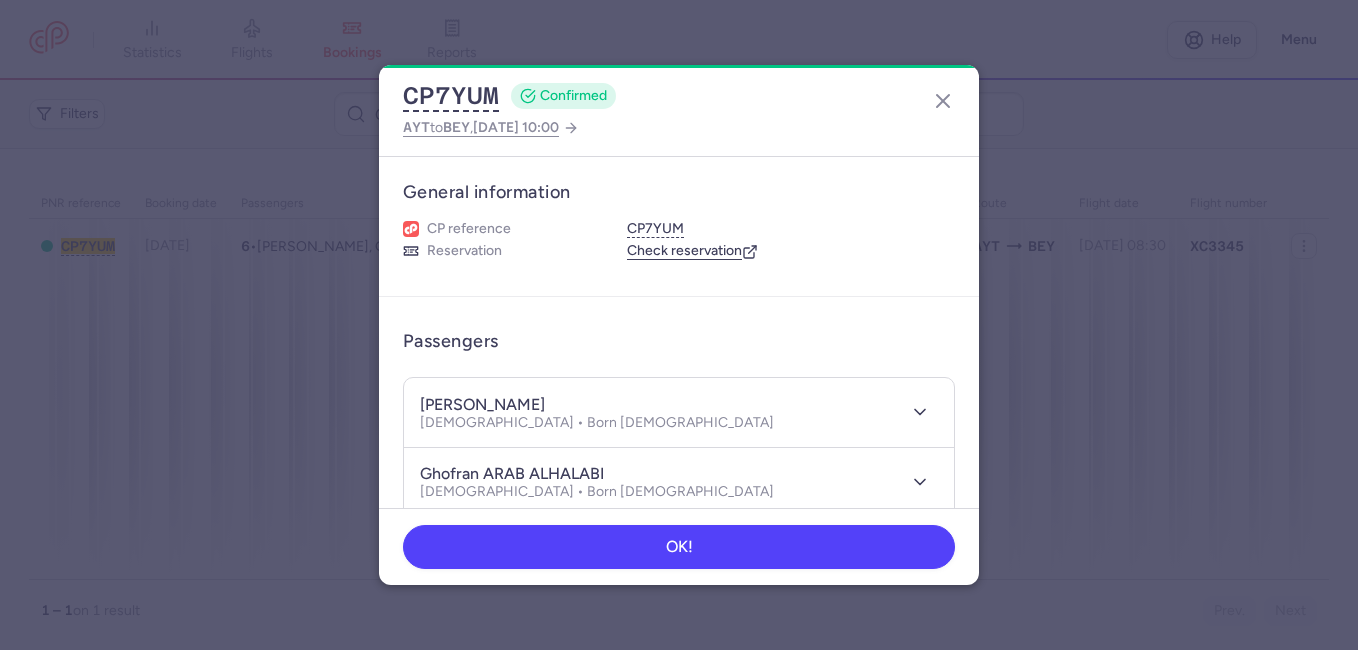 drag, startPoint x: 272, startPoint y: 243, endPoint x: 1013, endPoint y: 418, distance: 761.3843 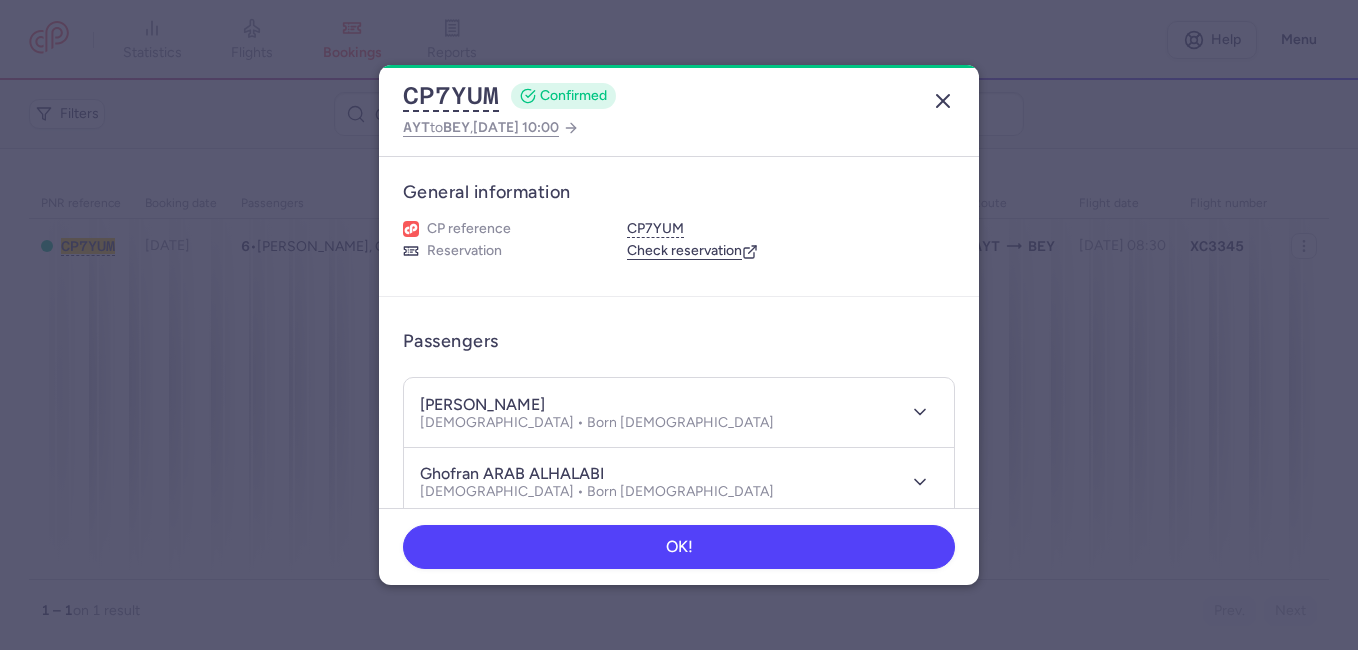 click 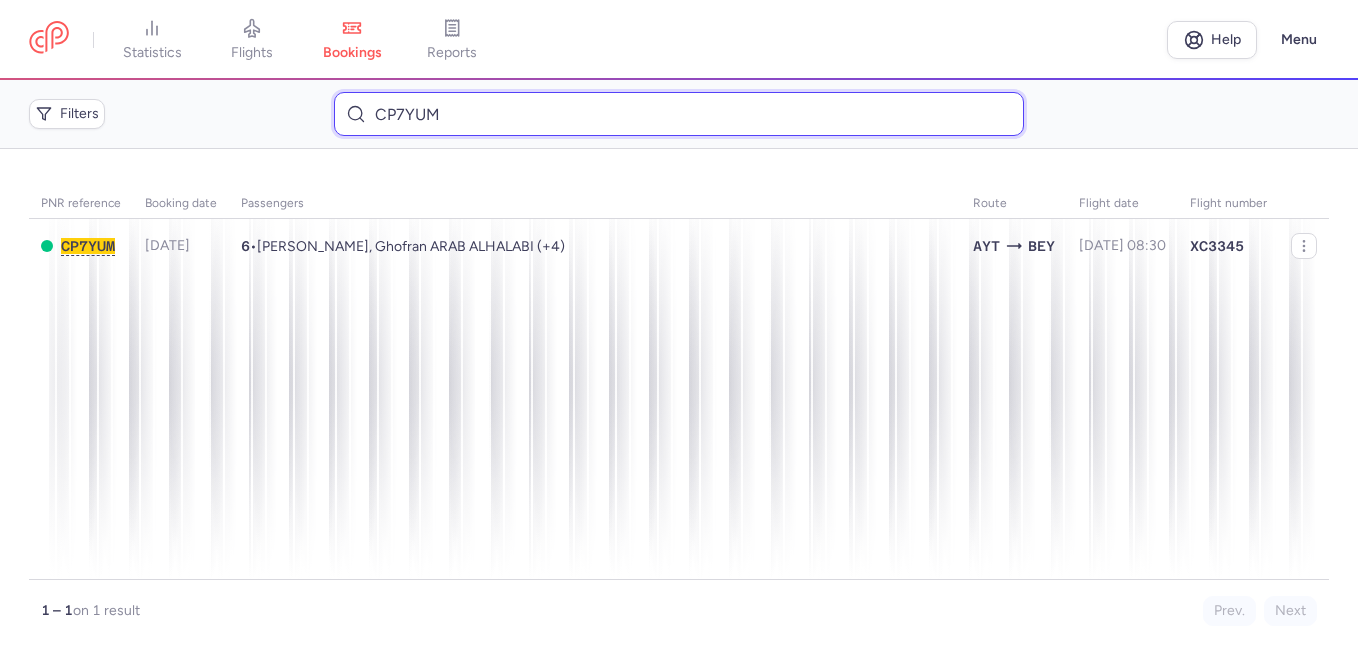 click on "CP7YUM" at bounding box center (678, 114) 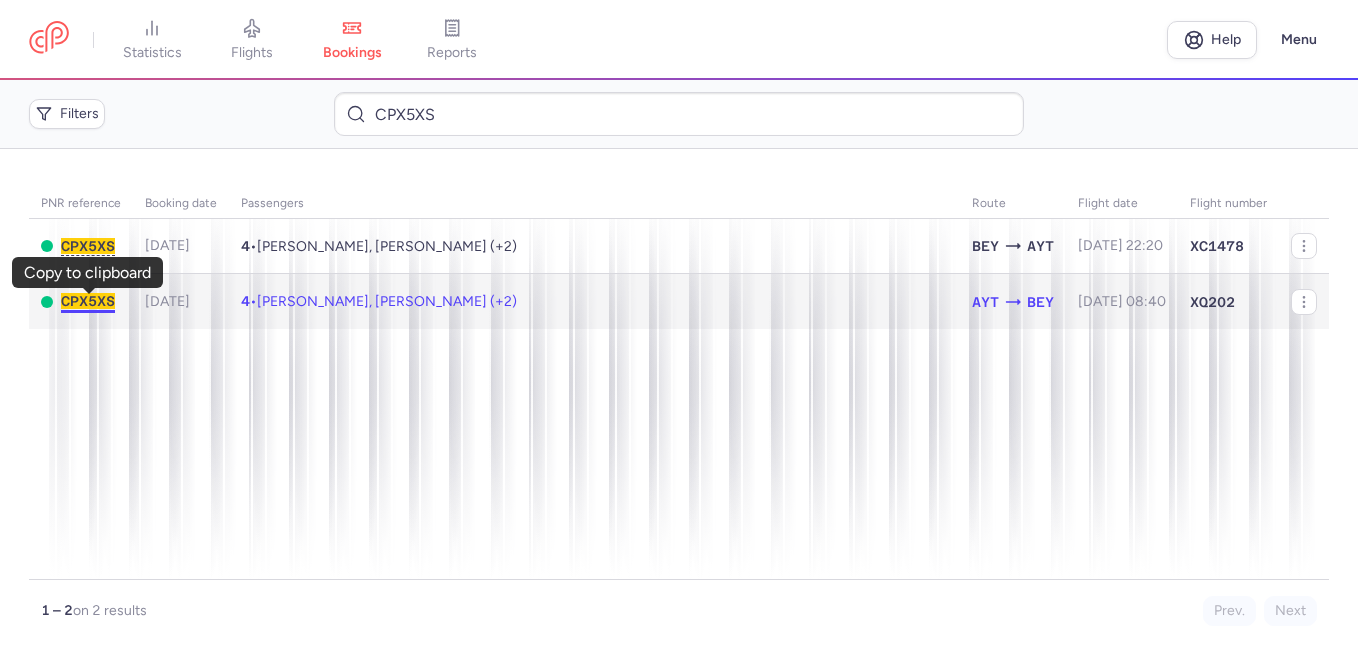 click on "CPX5XS" at bounding box center (88, 301) 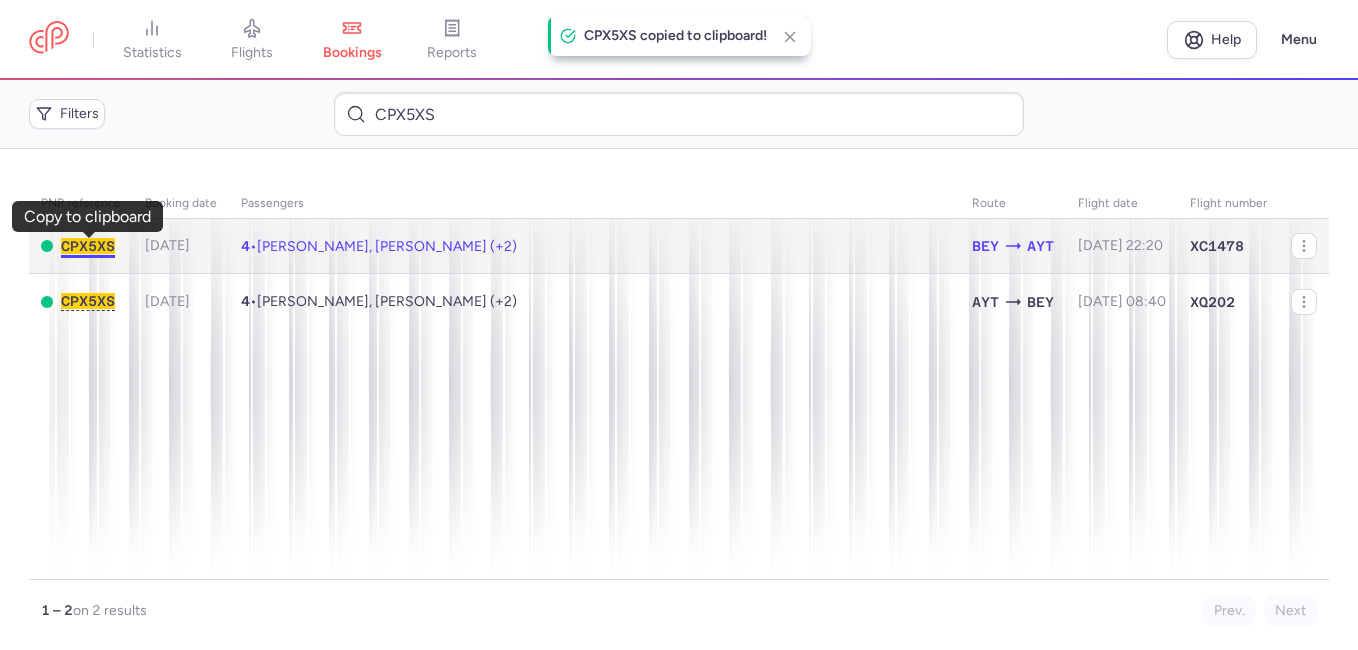click on "CPX5XS" at bounding box center [88, 246] 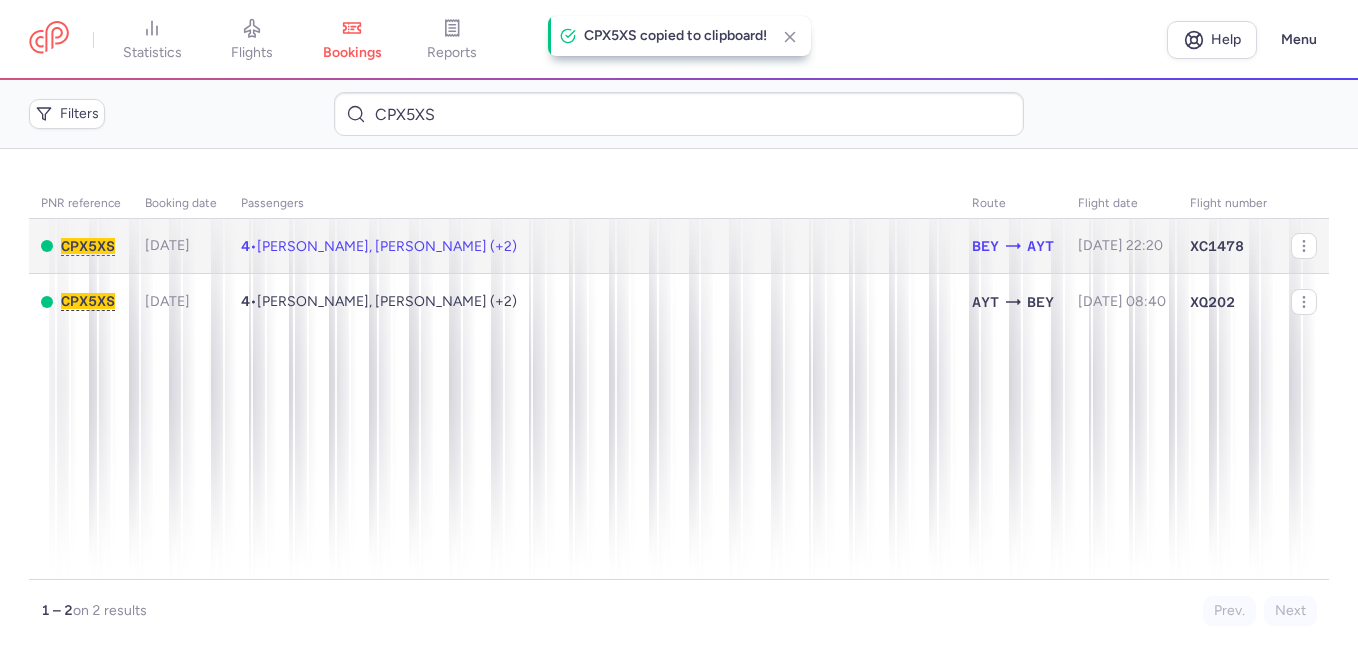 click on "[PERSON_NAME], [PERSON_NAME] (+2)" at bounding box center [387, 246] 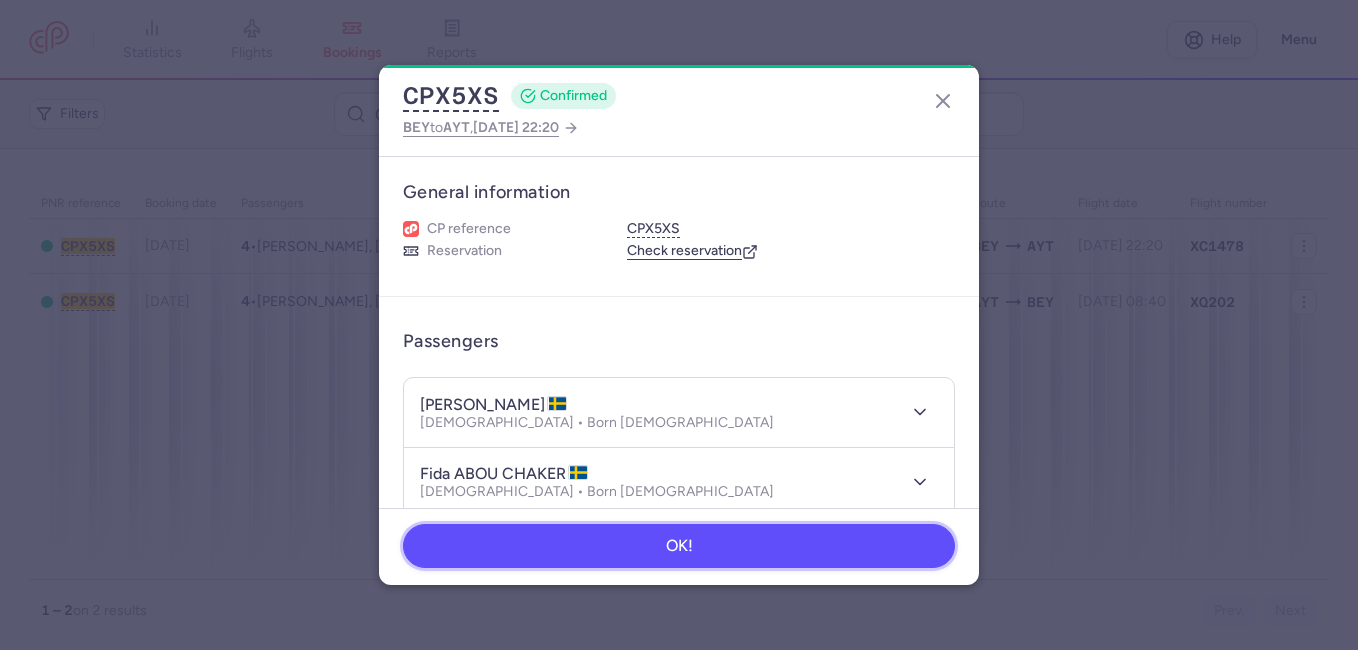 click on "OK!" at bounding box center (679, 546) 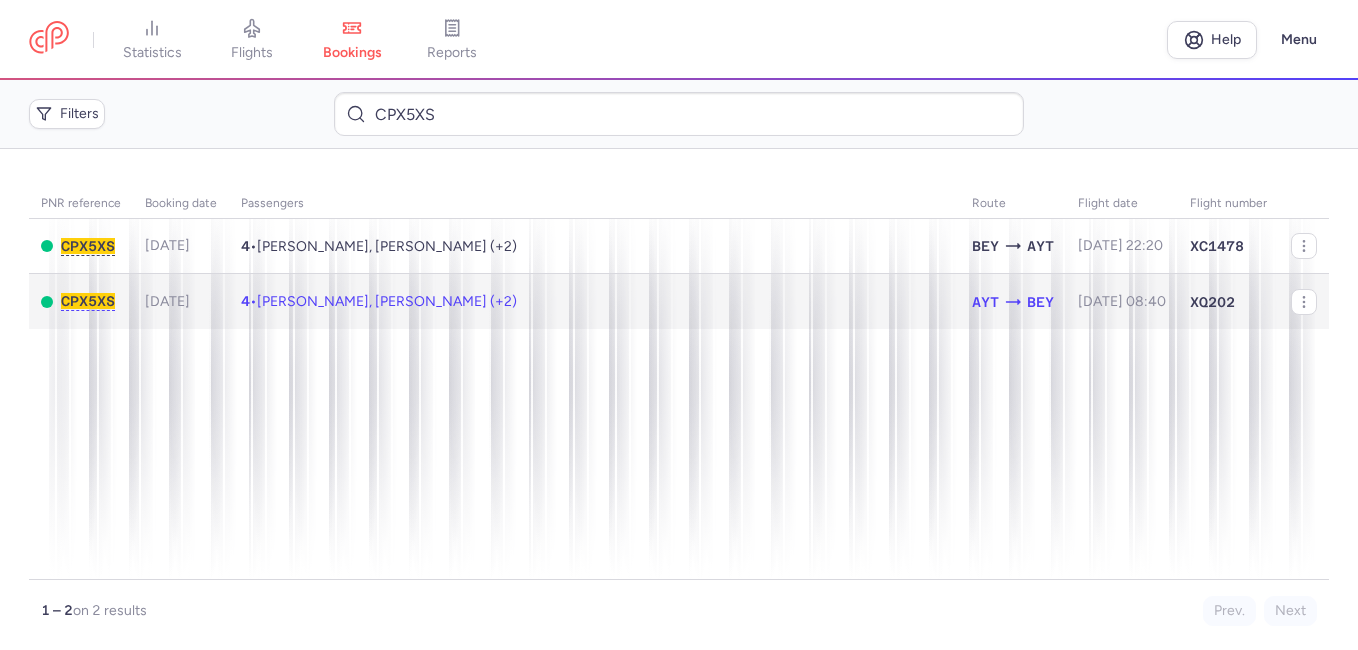 click on "[PERSON_NAME], [PERSON_NAME] (+2)" at bounding box center (387, 301) 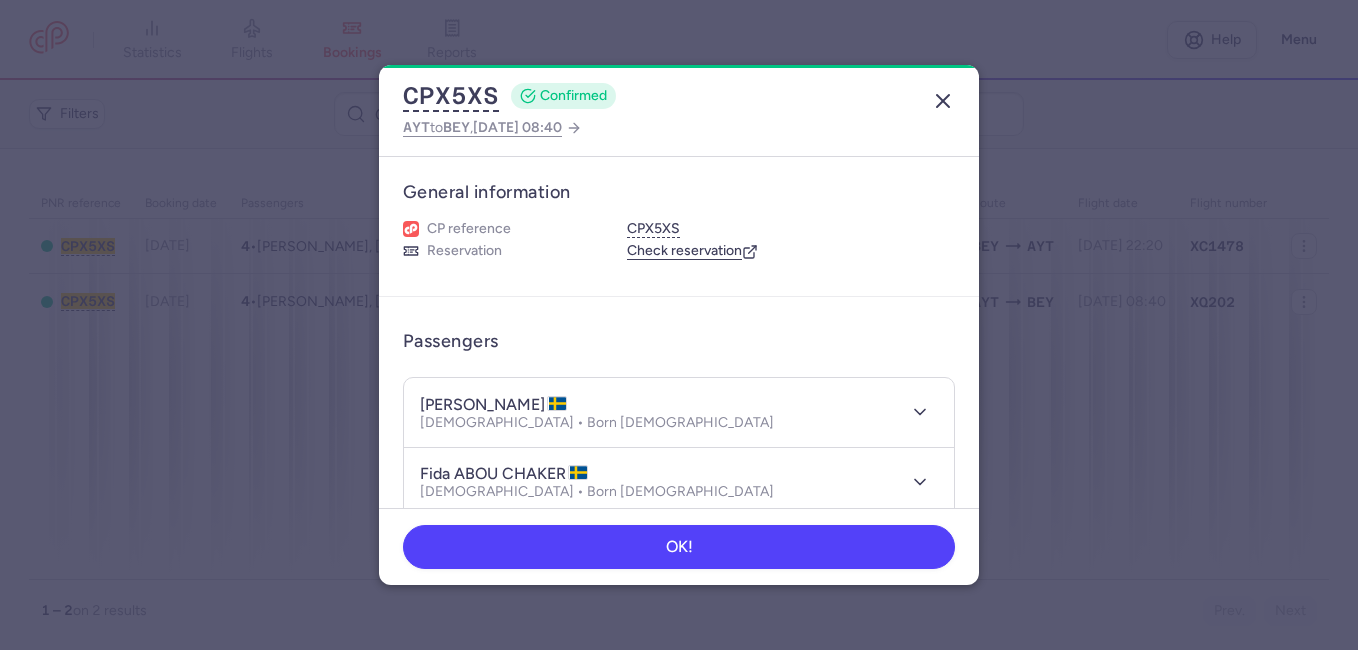 click 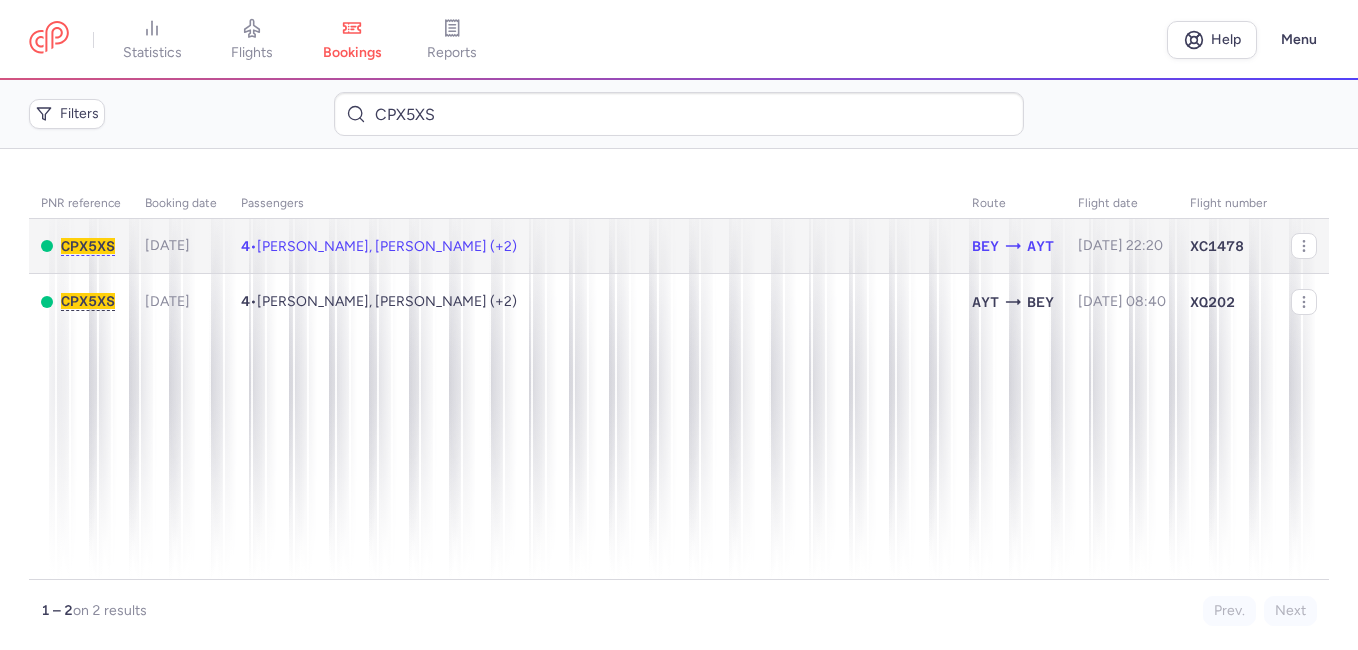 click on "[PERSON_NAME], [PERSON_NAME] (+2)" at bounding box center [387, 246] 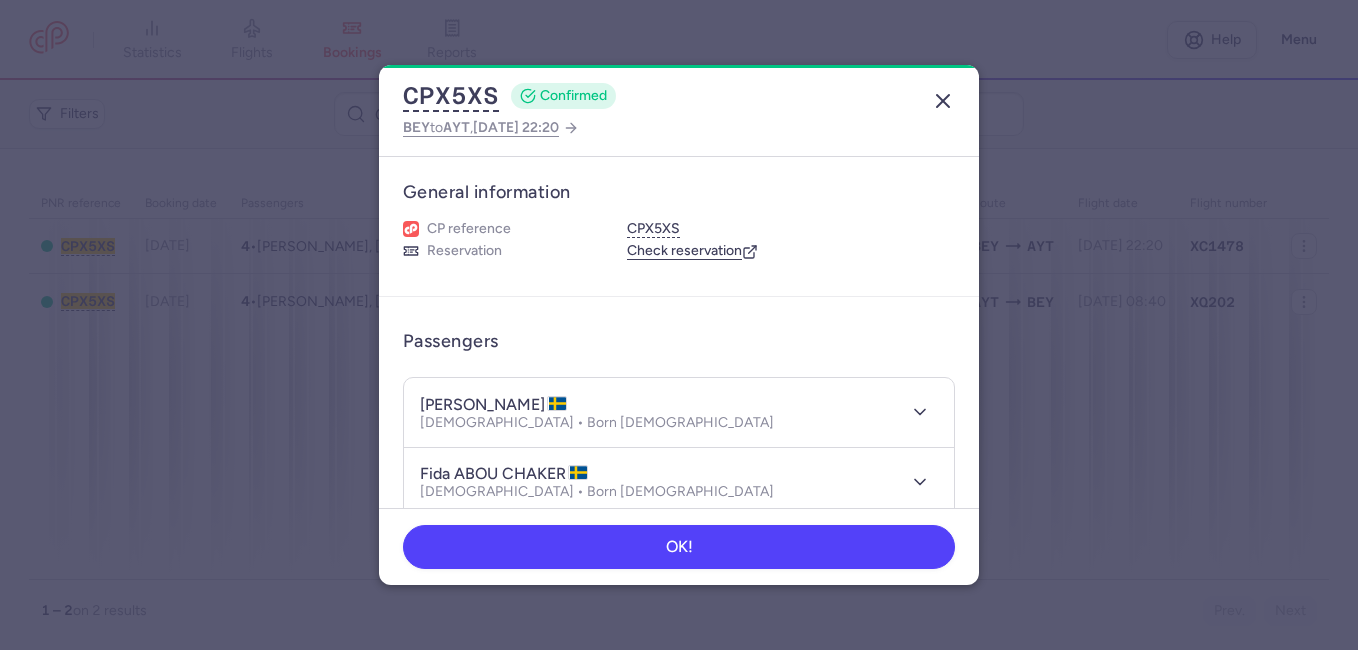 click 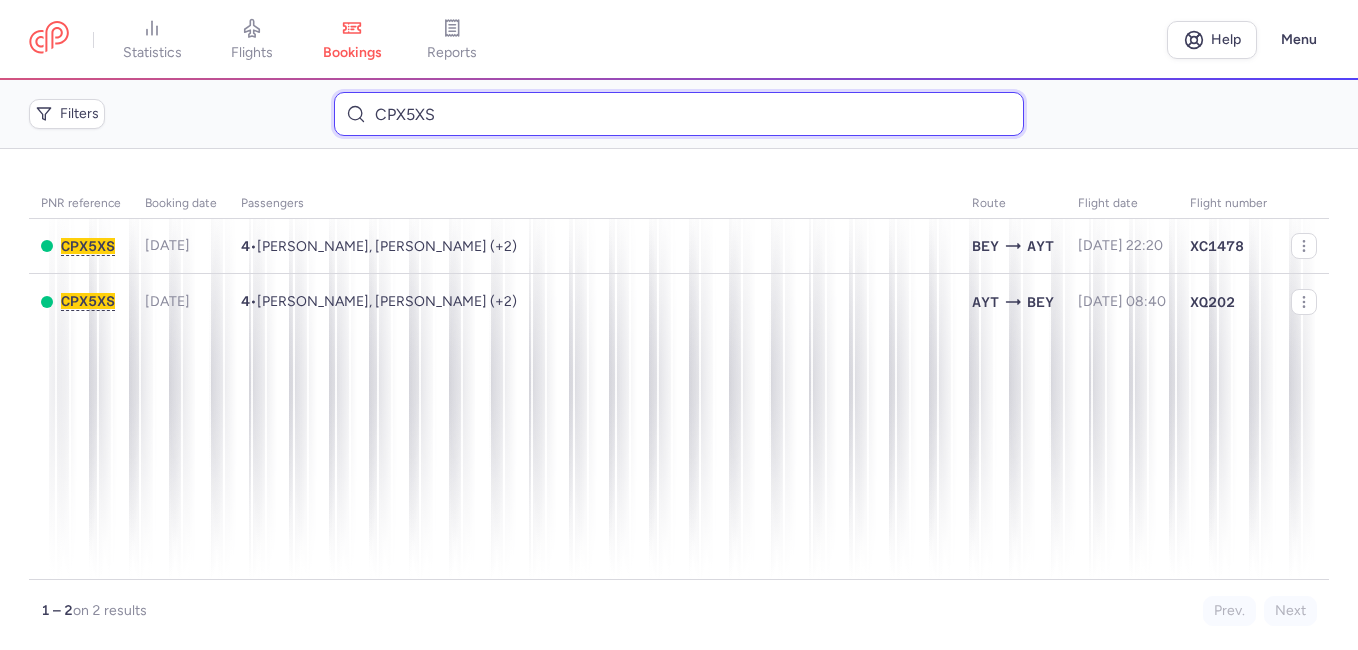 click on "CPX5XS" at bounding box center (678, 114) 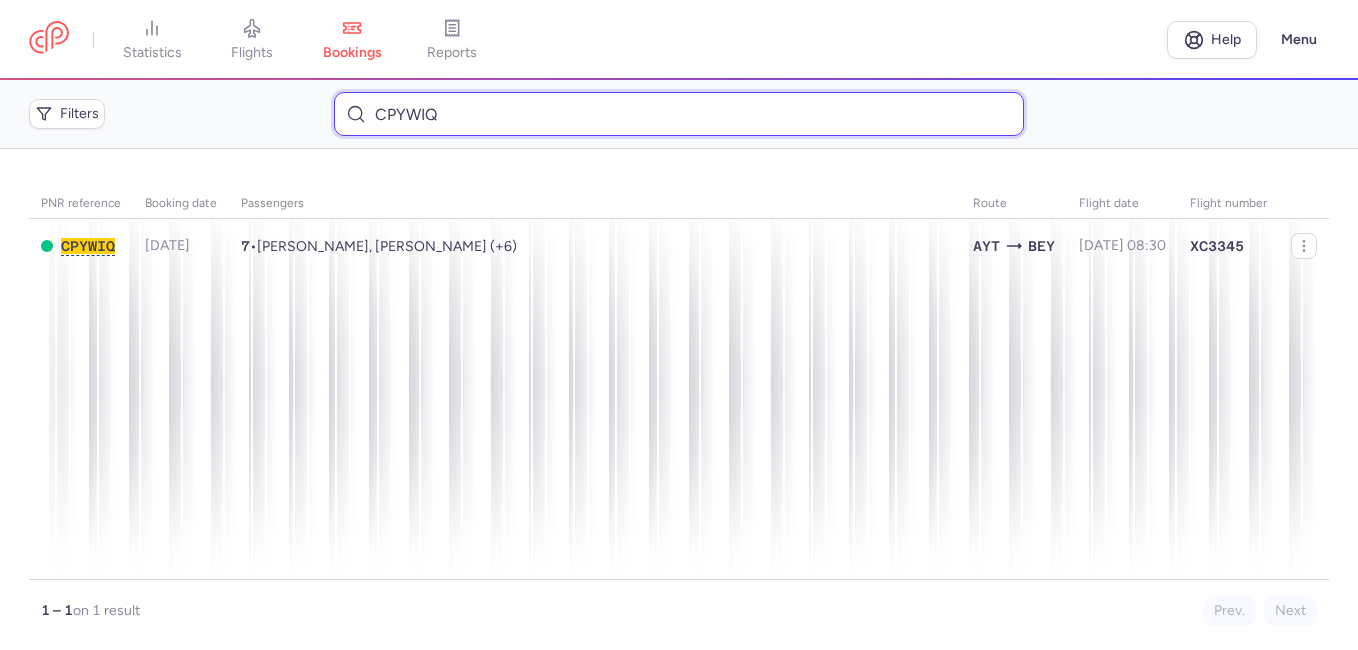 type on "CPYWIQ" 